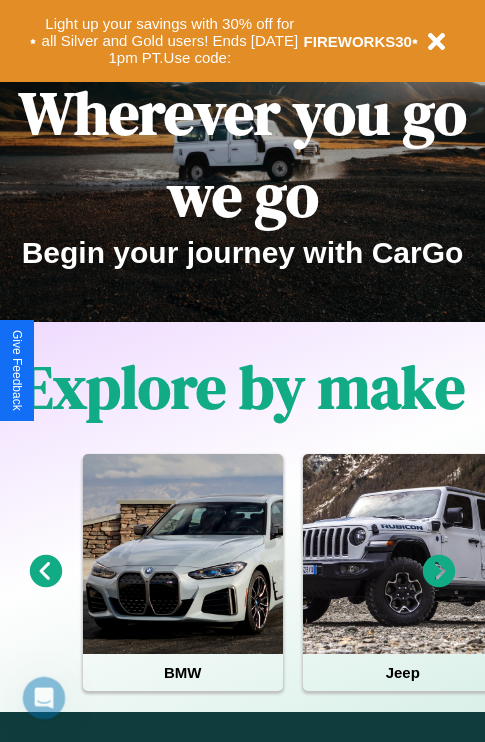 scroll, scrollTop: 0, scrollLeft: 0, axis: both 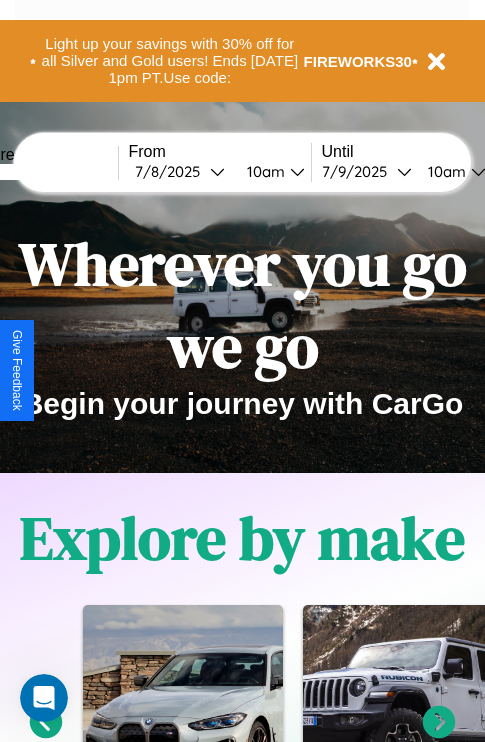 click at bounding box center (43, 172) 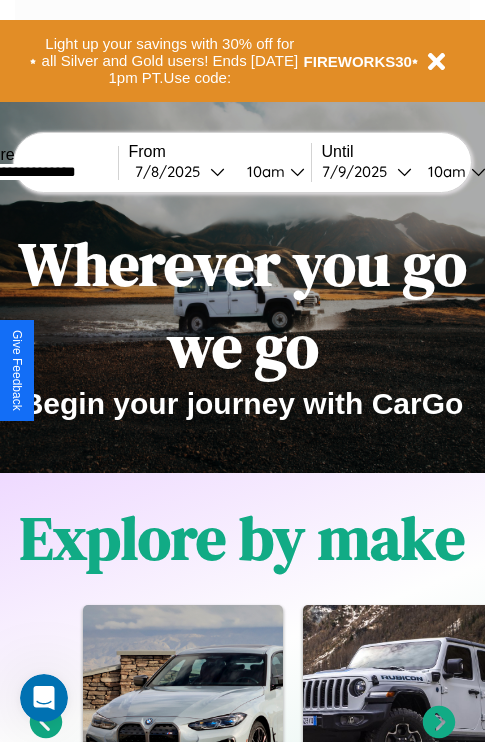 type on "**********" 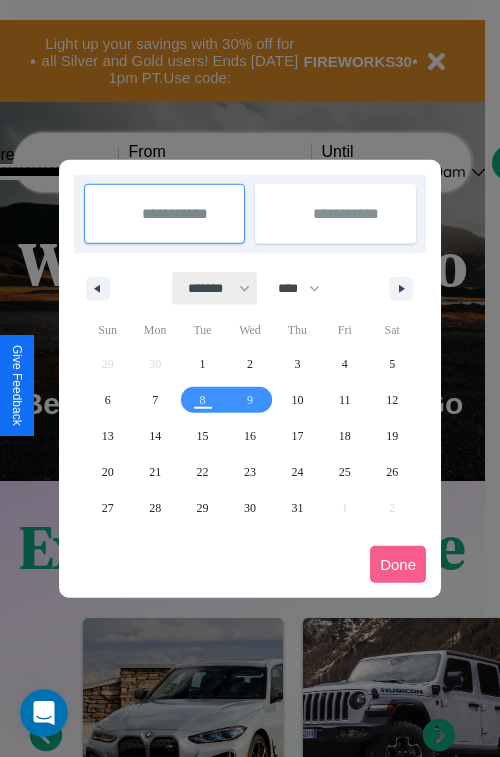 click on "******* ******** ***** ***** *** **** **** ****** ********* ******* ******** ********" at bounding box center (215, 288) 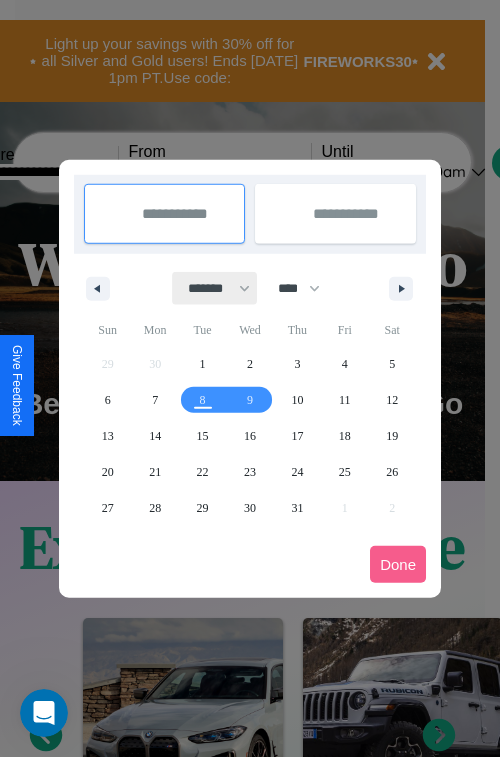 select on "*" 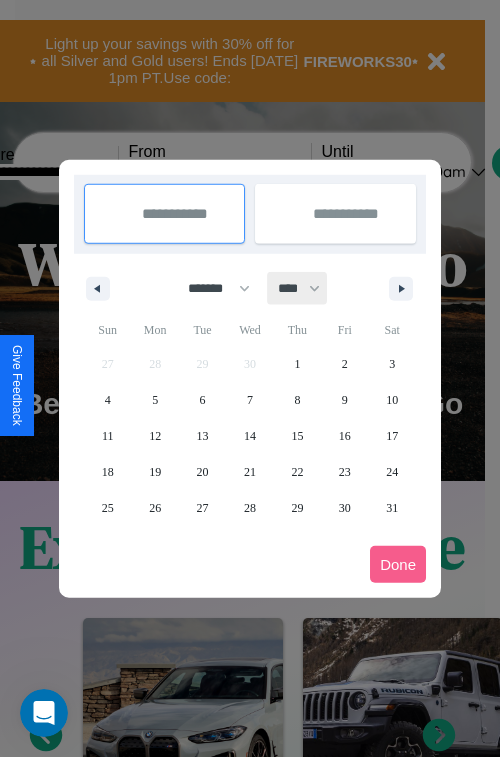 click on "**** **** **** **** **** **** **** **** **** **** **** **** **** **** **** **** **** **** **** **** **** **** **** **** **** **** **** **** **** **** **** **** **** **** **** **** **** **** **** **** **** **** **** **** **** **** **** **** **** **** **** **** **** **** **** **** **** **** **** **** **** **** **** **** **** **** **** **** **** **** **** **** **** **** **** **** **** **** **** **** **** **** **** **** **** **** **** **** **** **** **** **** **** **** **** **** **** **** **** **** **** **** **** **** **** **** **** **** **** **** **** **** **** **** **** **** **** **** **** **** ****" at bounding box center (298, 288) 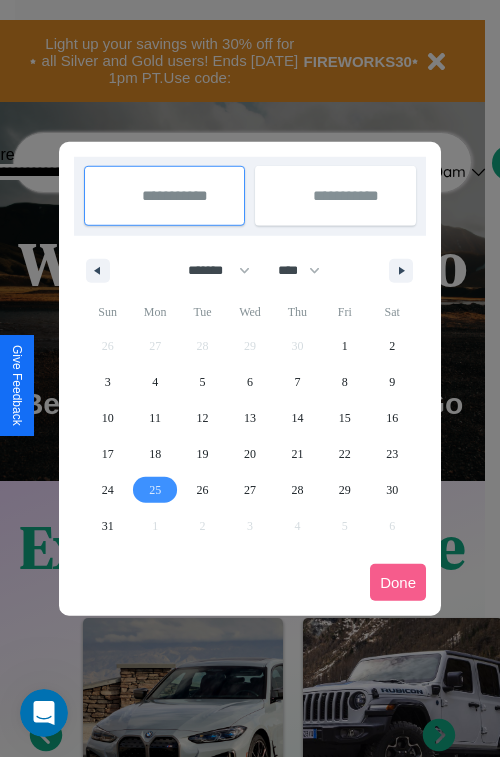 click on "25" at bounding box center (155, 490) 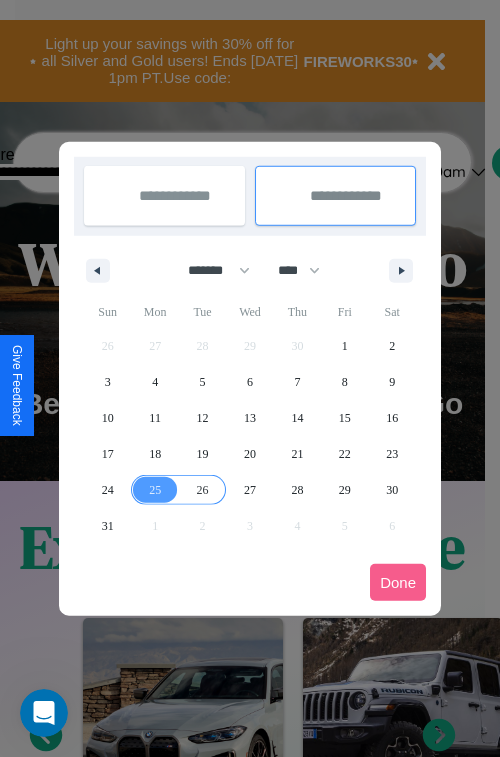 click on "26" at bounding box center (203, 490) 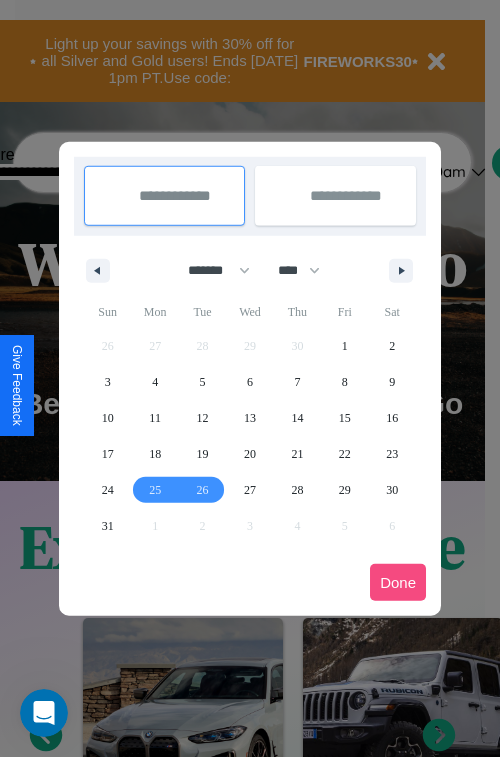 click on "Done" at bounding box center (398, 582) 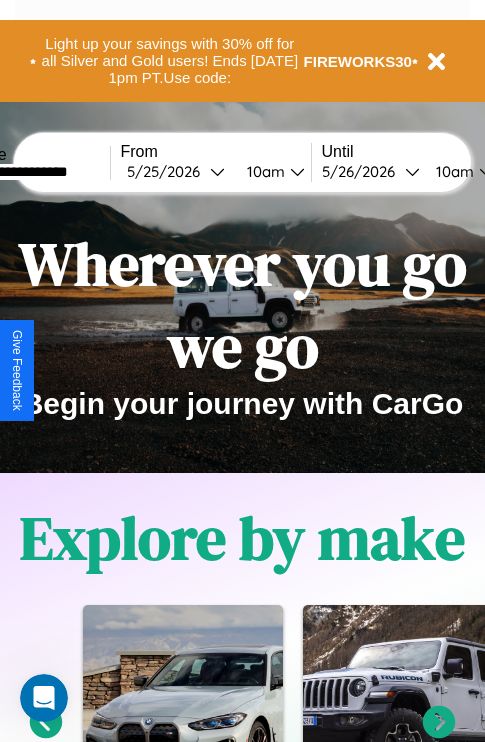 scroll, scrollTop: 0, scrollLeft: 77, axis: horizontal 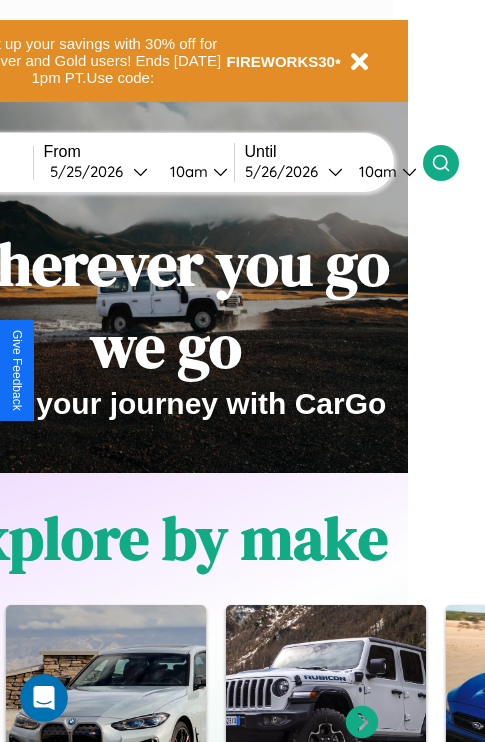 click 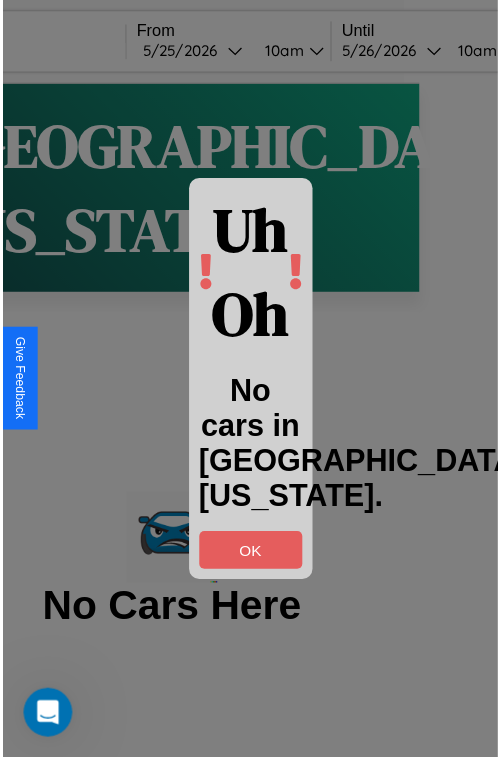 scroll, scrollTop: 0, scrollLeft: 0, axis: both 